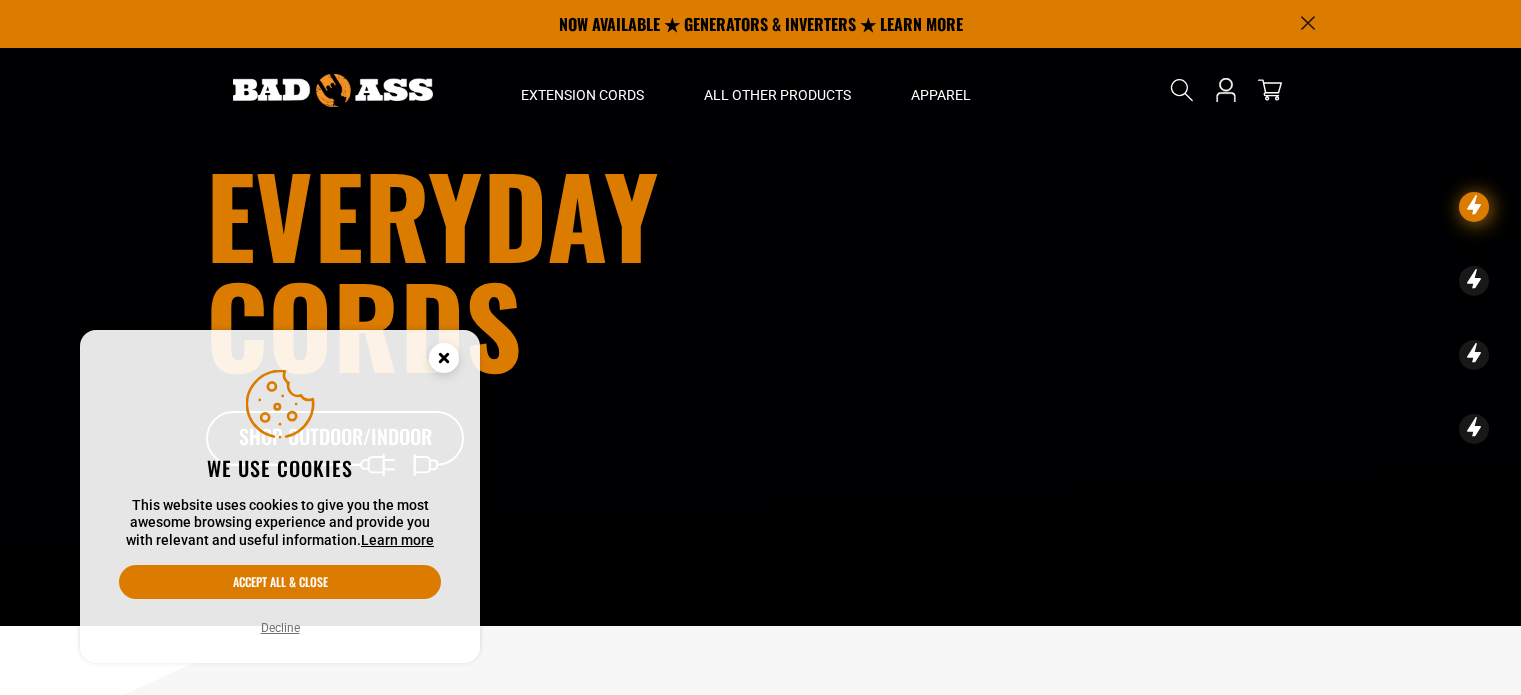 scroll, scrollTop: 0, scrollLeft: 0, axis: both 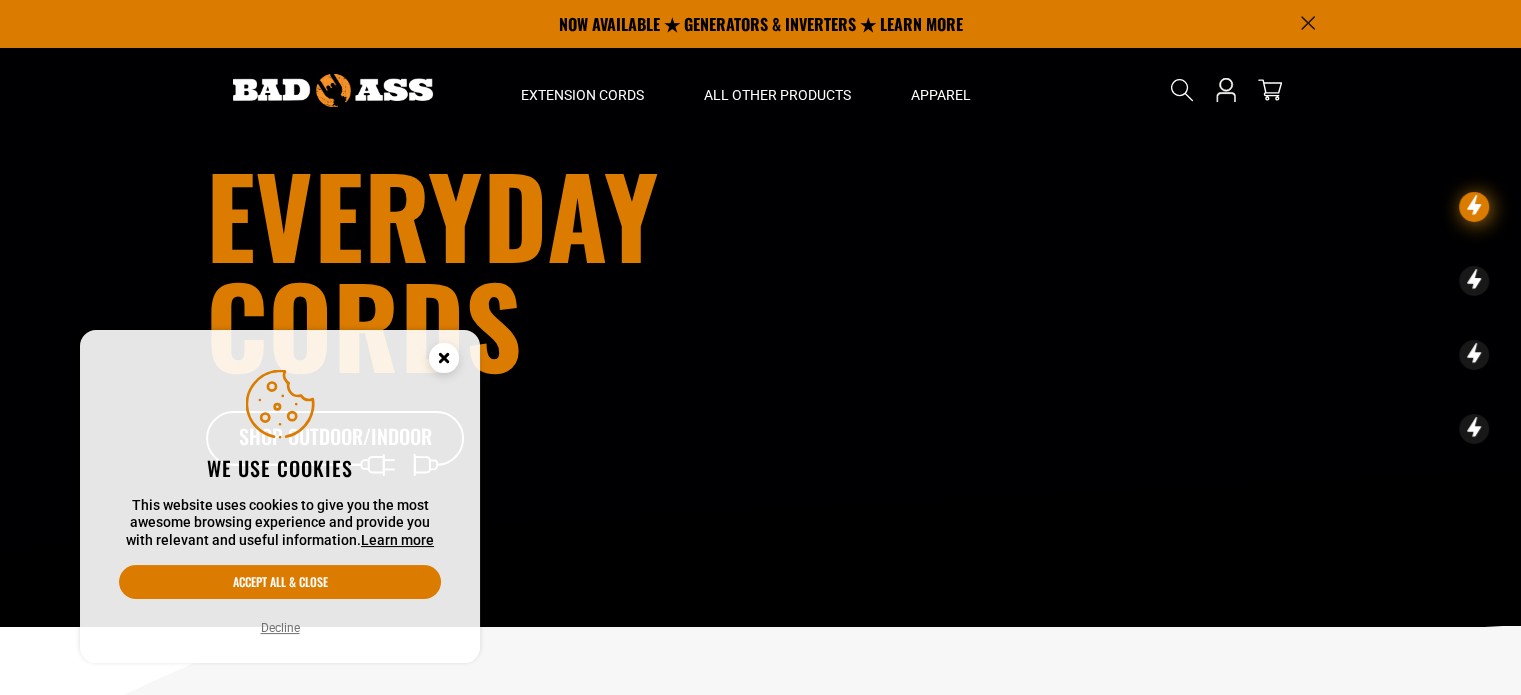 click 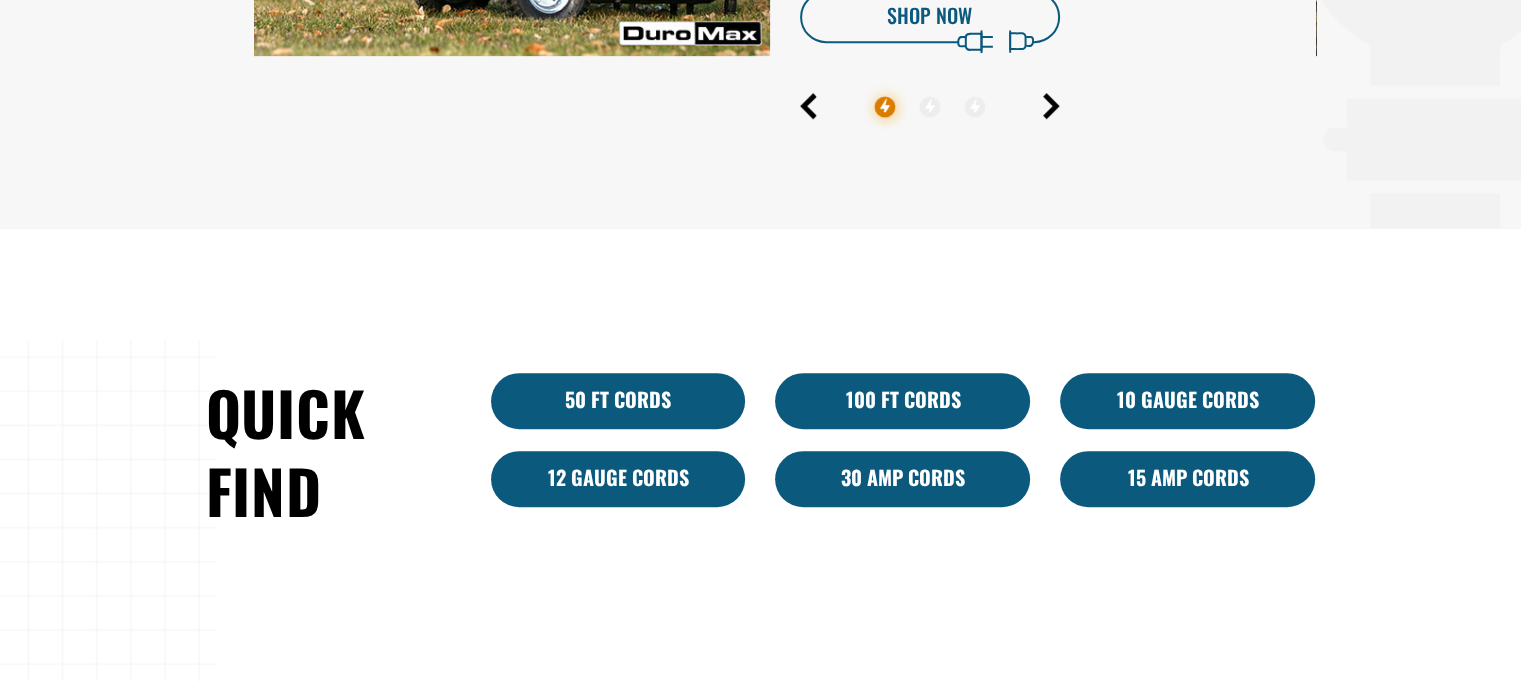 scroll, scrollTop: 1100, scrollLeft: 0, axis: vertical 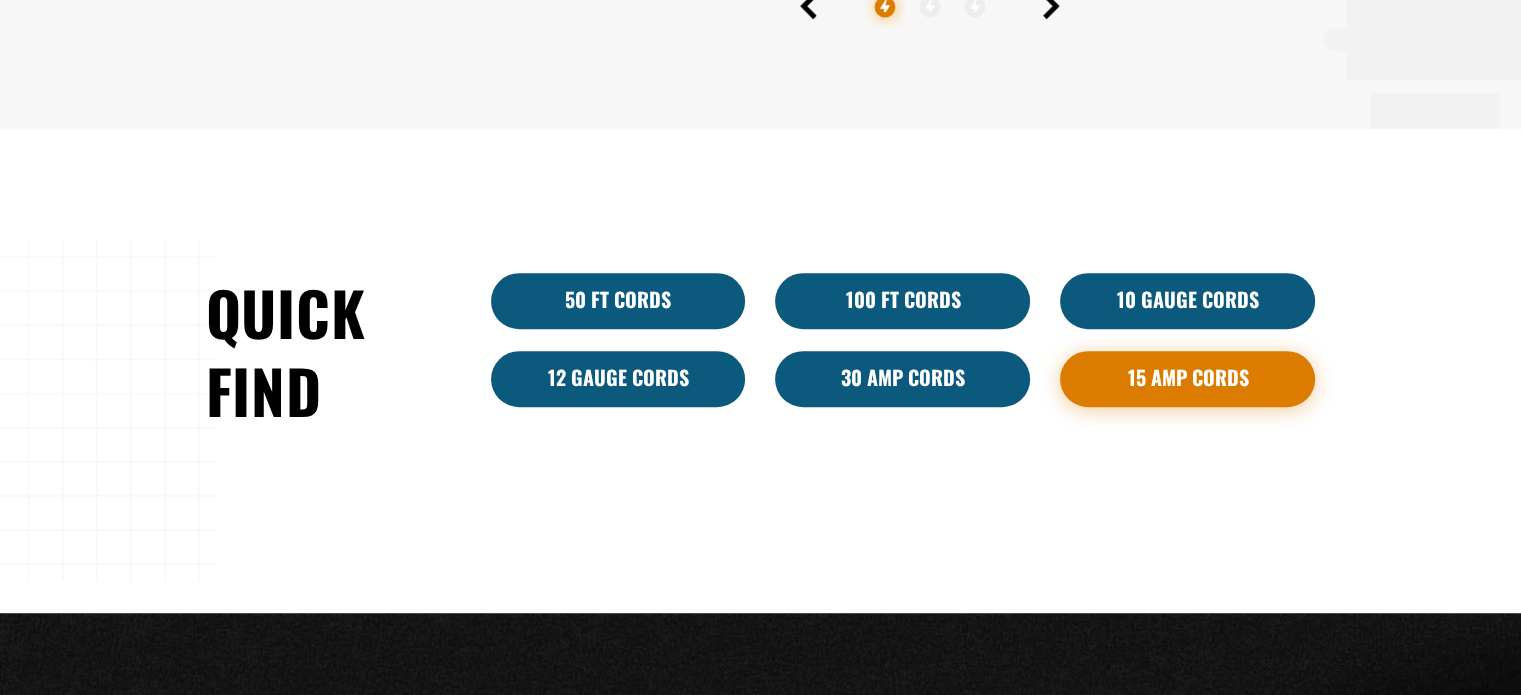 click on "15 Amp Cords" at bounding box center [1187, 379] 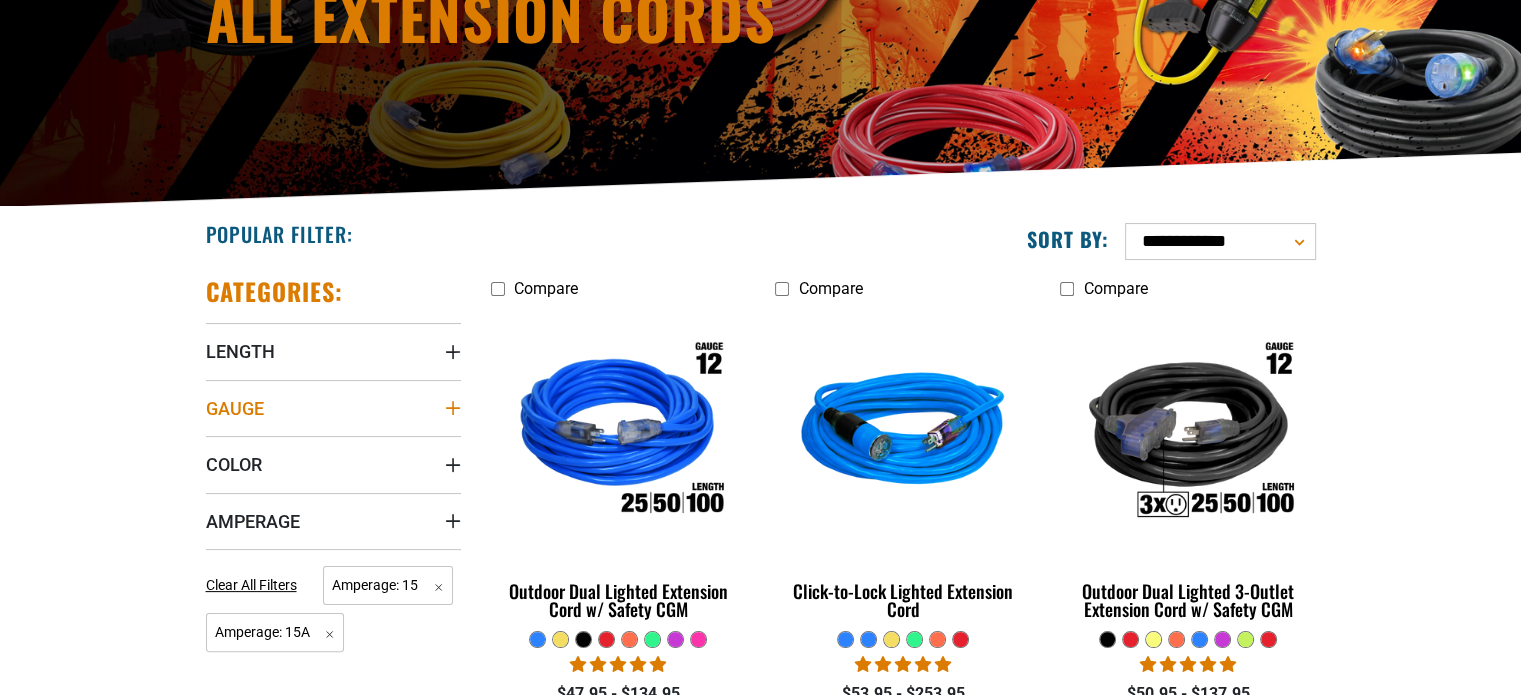 scroll, scrollTop: 0, scrollLeft: 0, axis: both 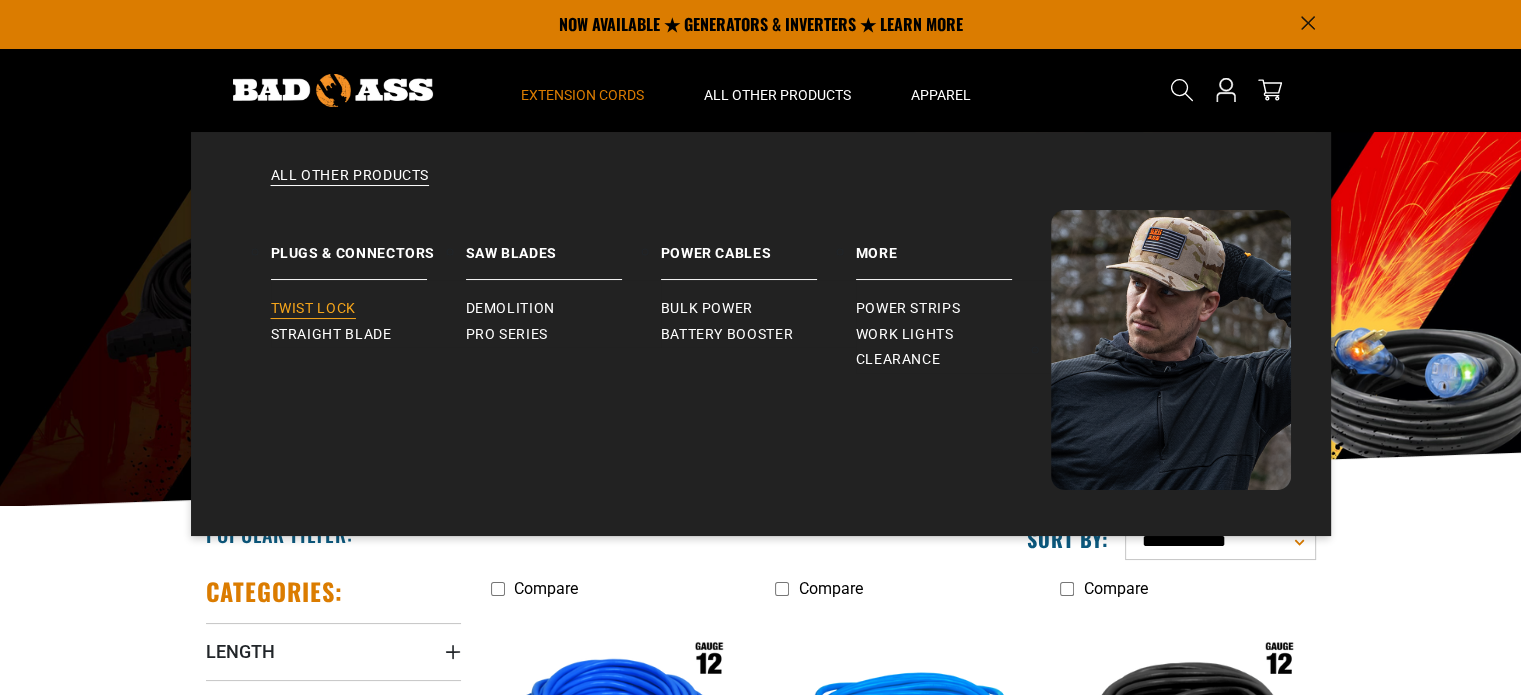 click on "Twist Lock" at bounding box center (313, 309) 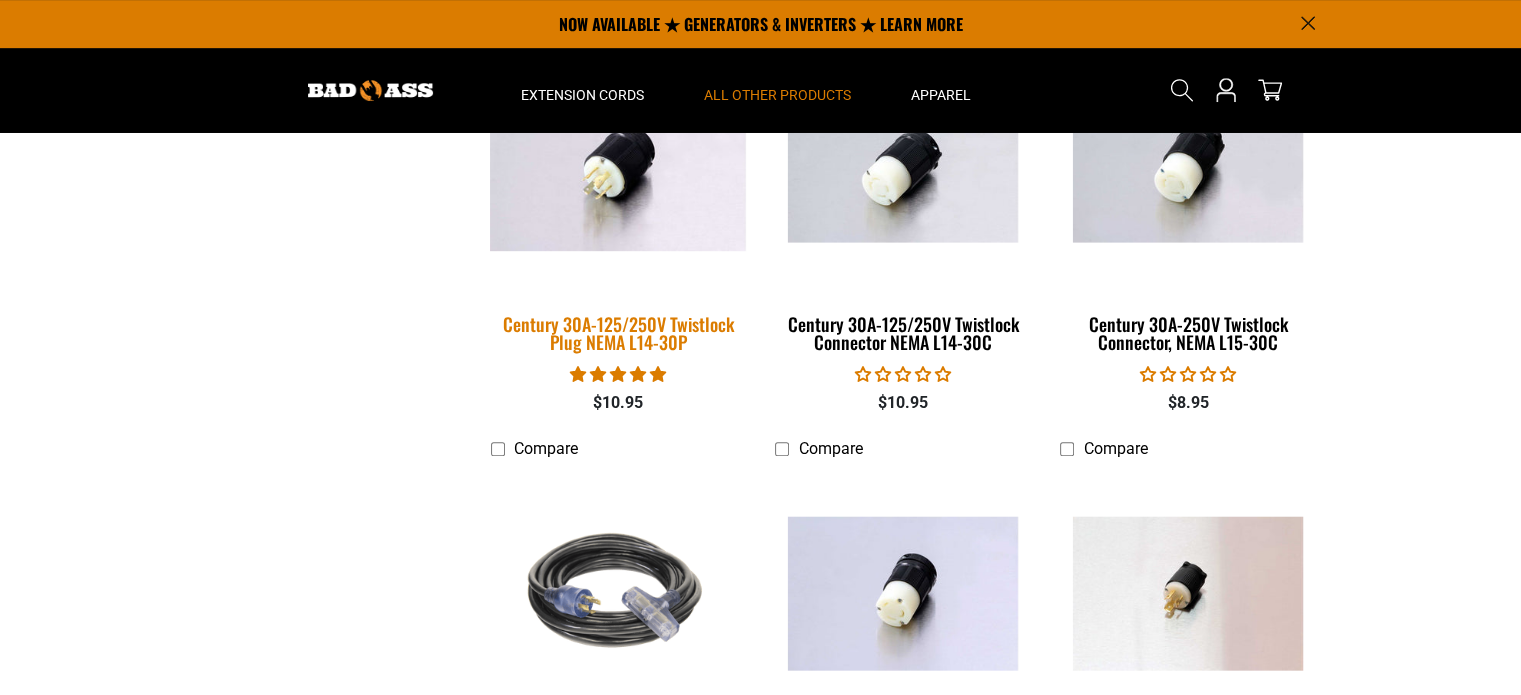 scroll, scrollTop: 0, scrollLeft: 0, axis: both 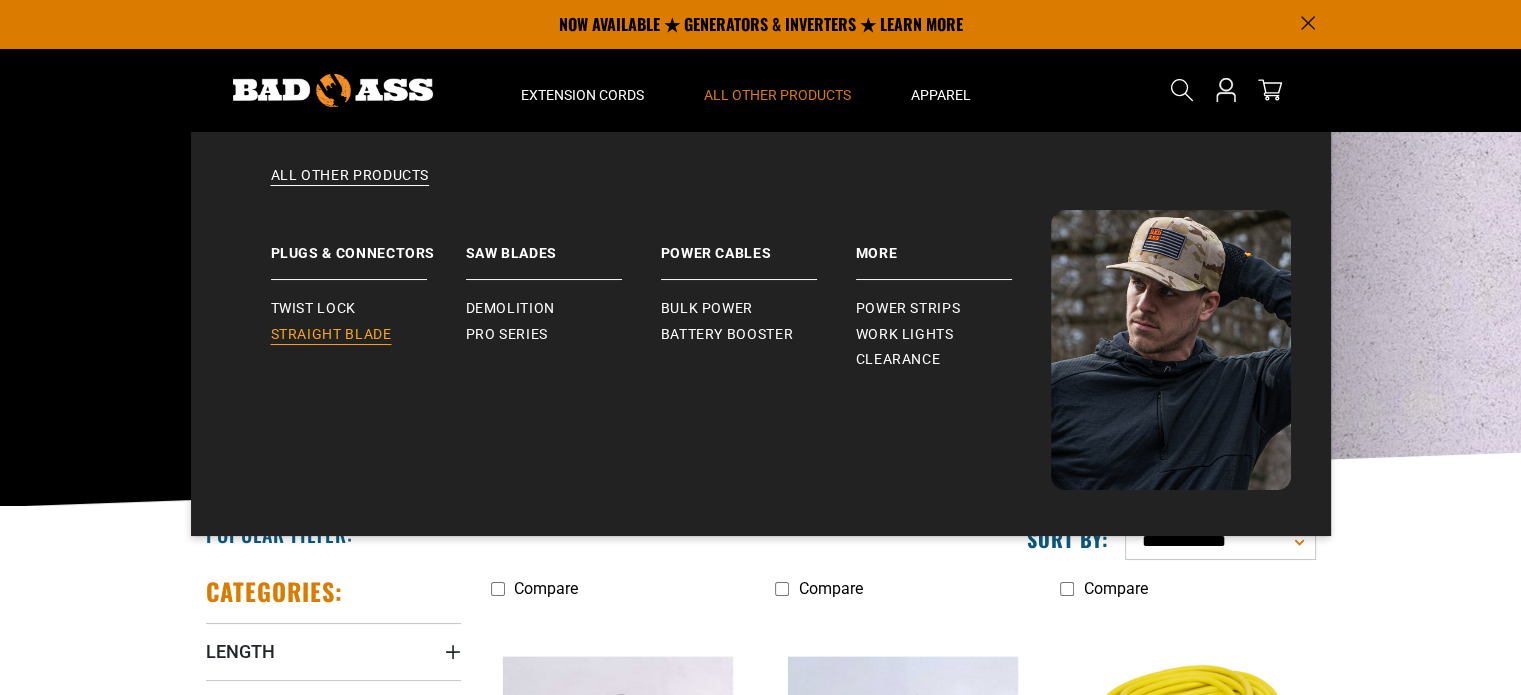 click on "Straight Blade" at bounding box center (331, 335) 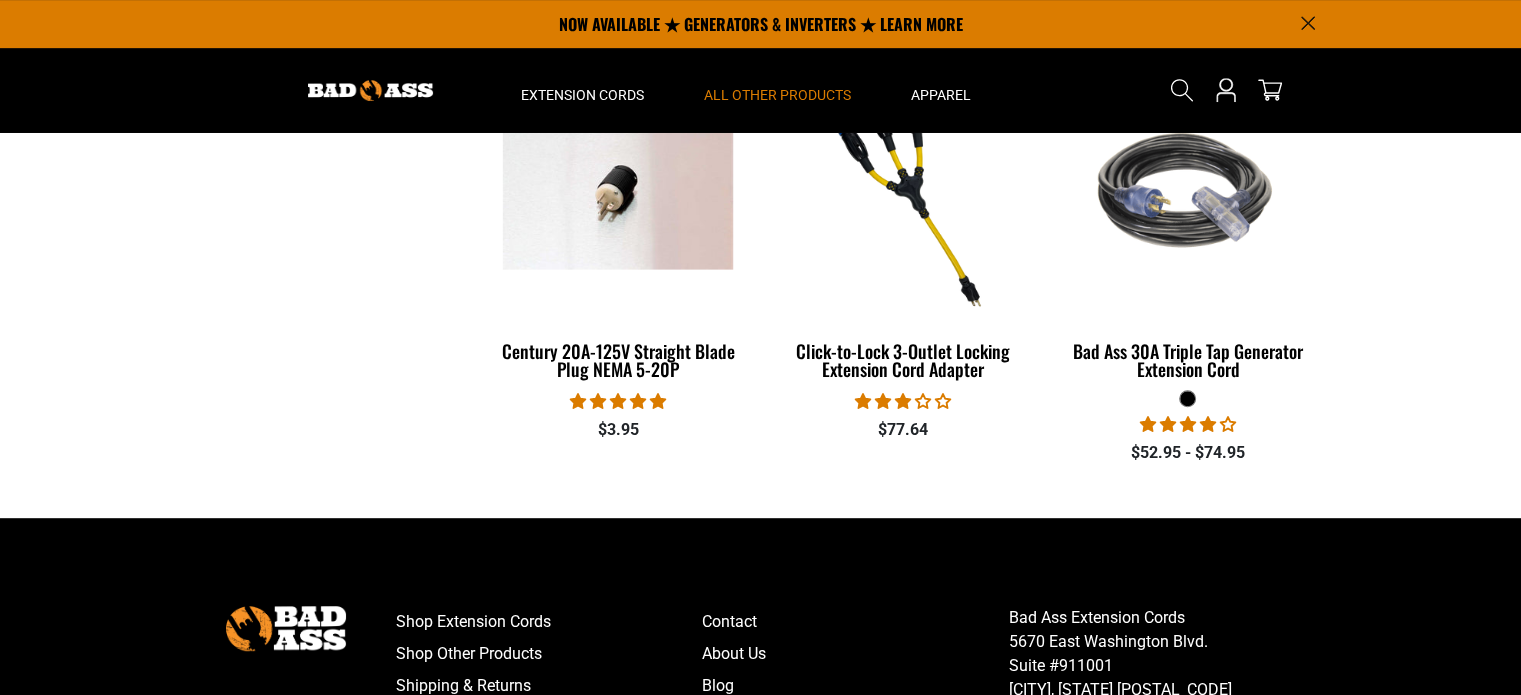 scroll, scrollTop: 0, scrollLeft: 0, axis: both 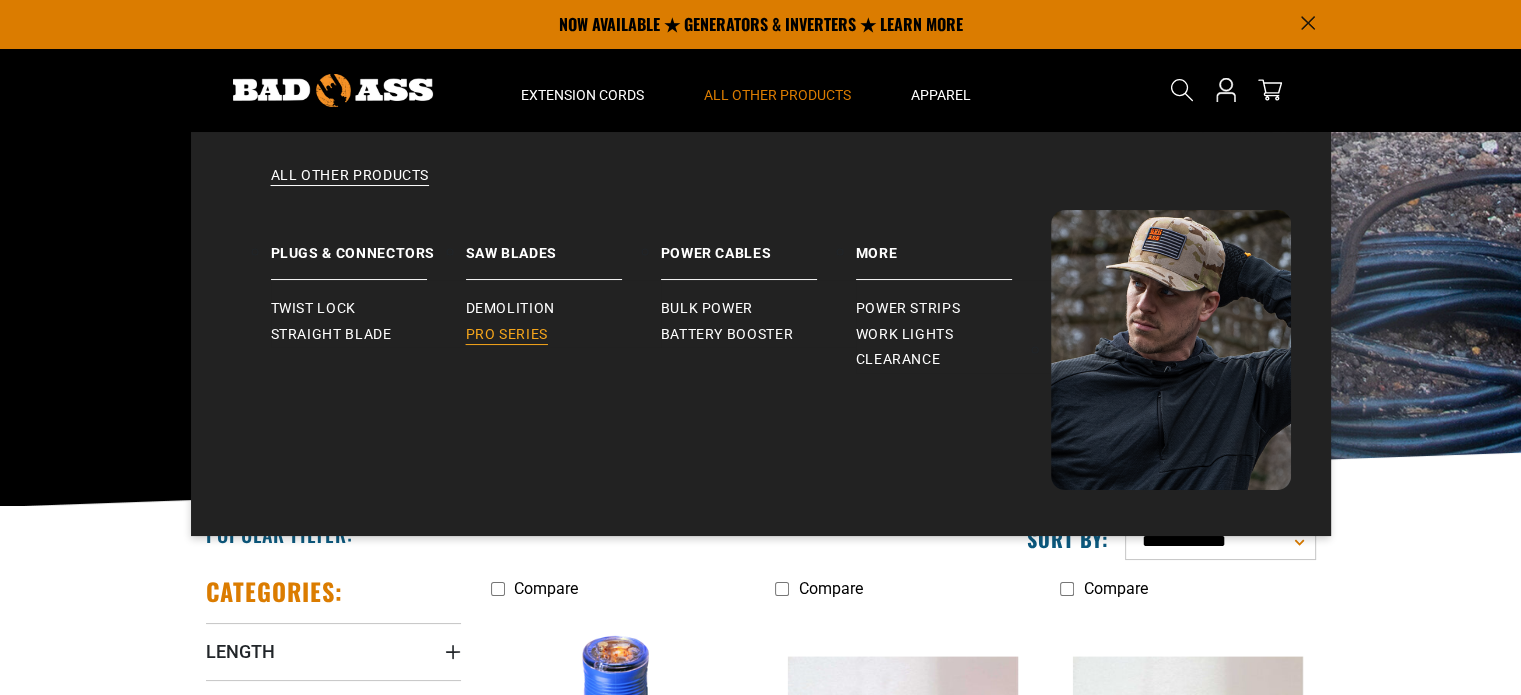 click on "Pro Series" at bounding box center (507, 335) 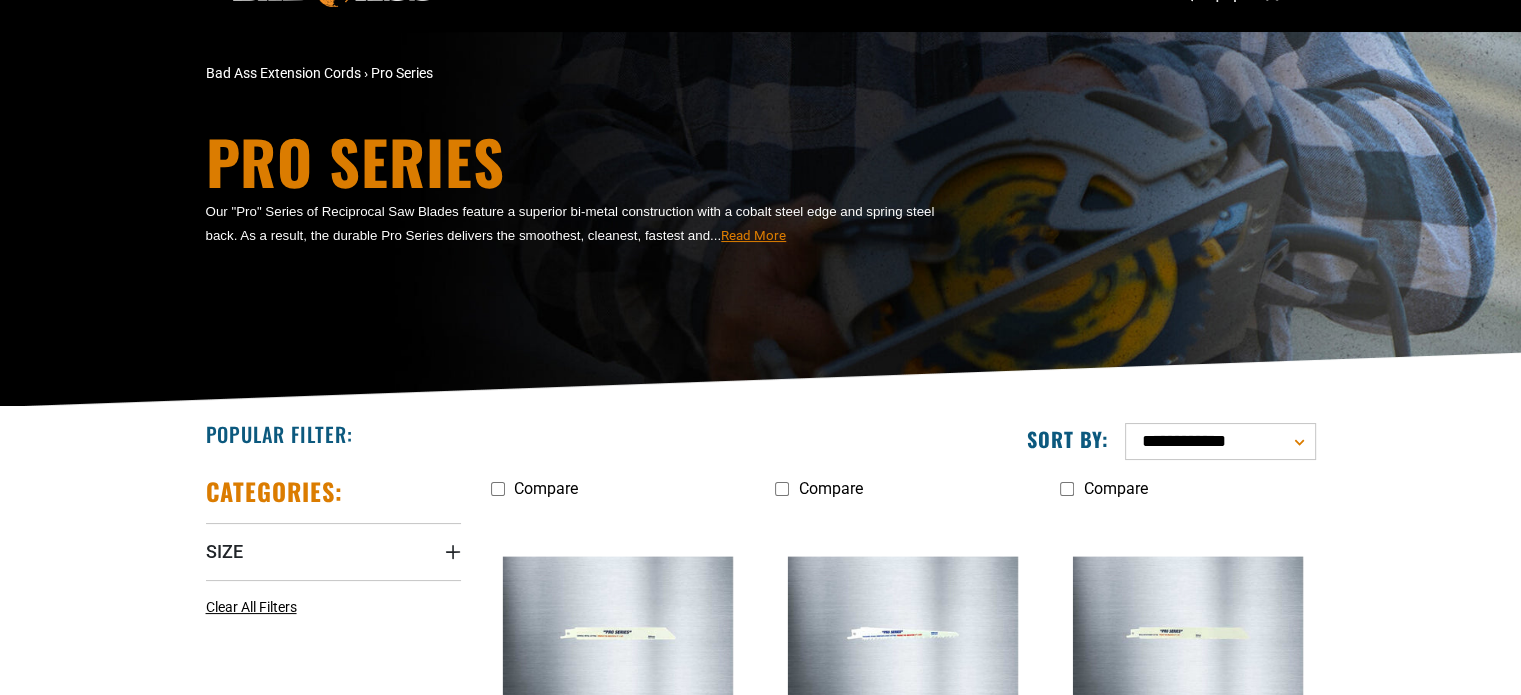 scroll, scrollTop: 0, scrollLeft: 0, axis: both 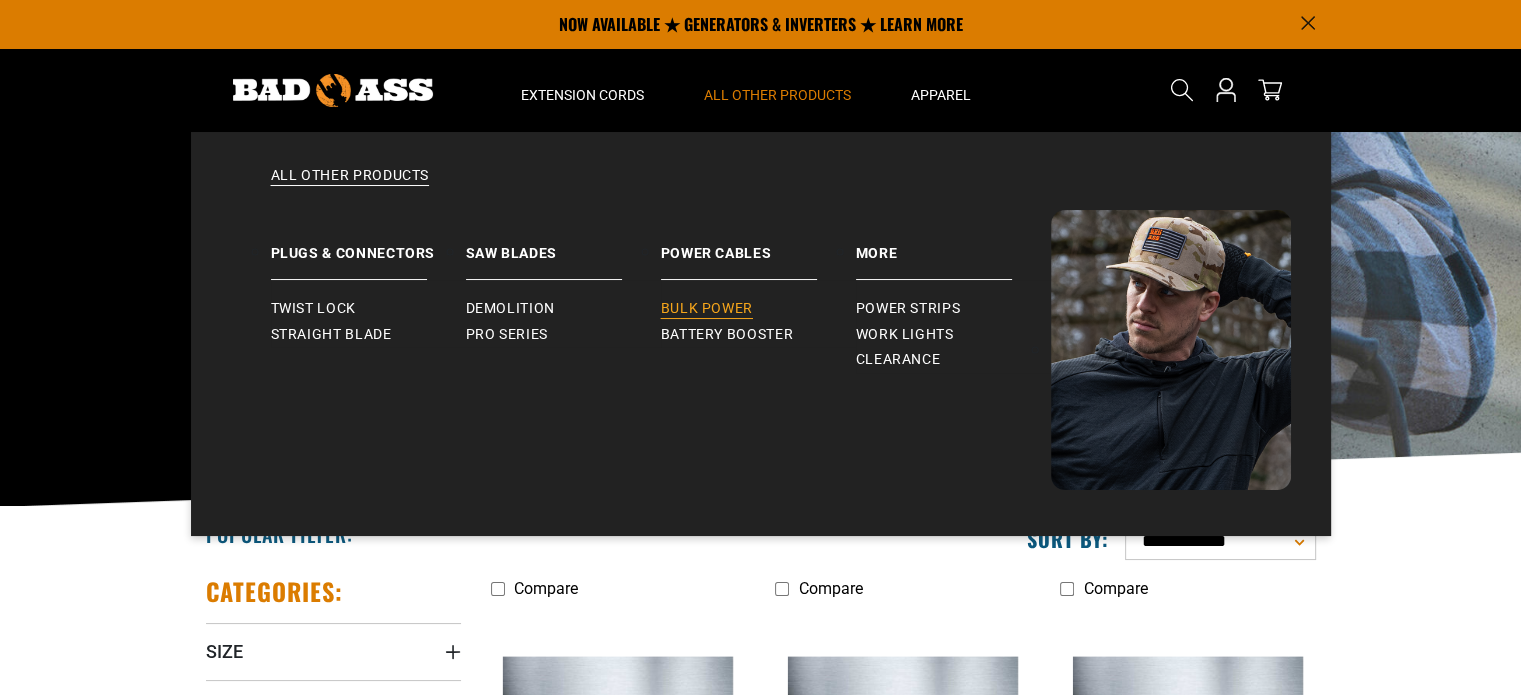 click on "Bulk Power" at bounding box center (707, 309) 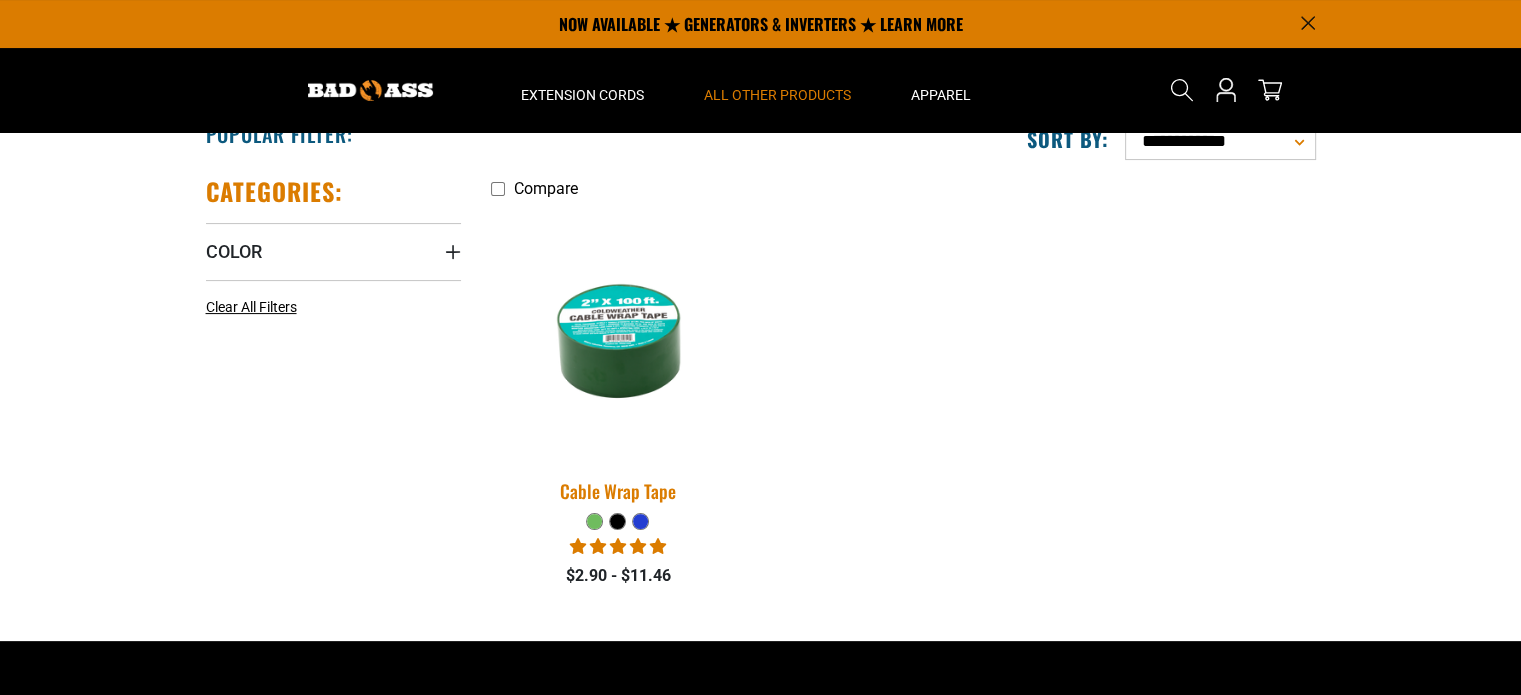scroll, scrollTop: 100, scrollLeft: 0, axis: vertical 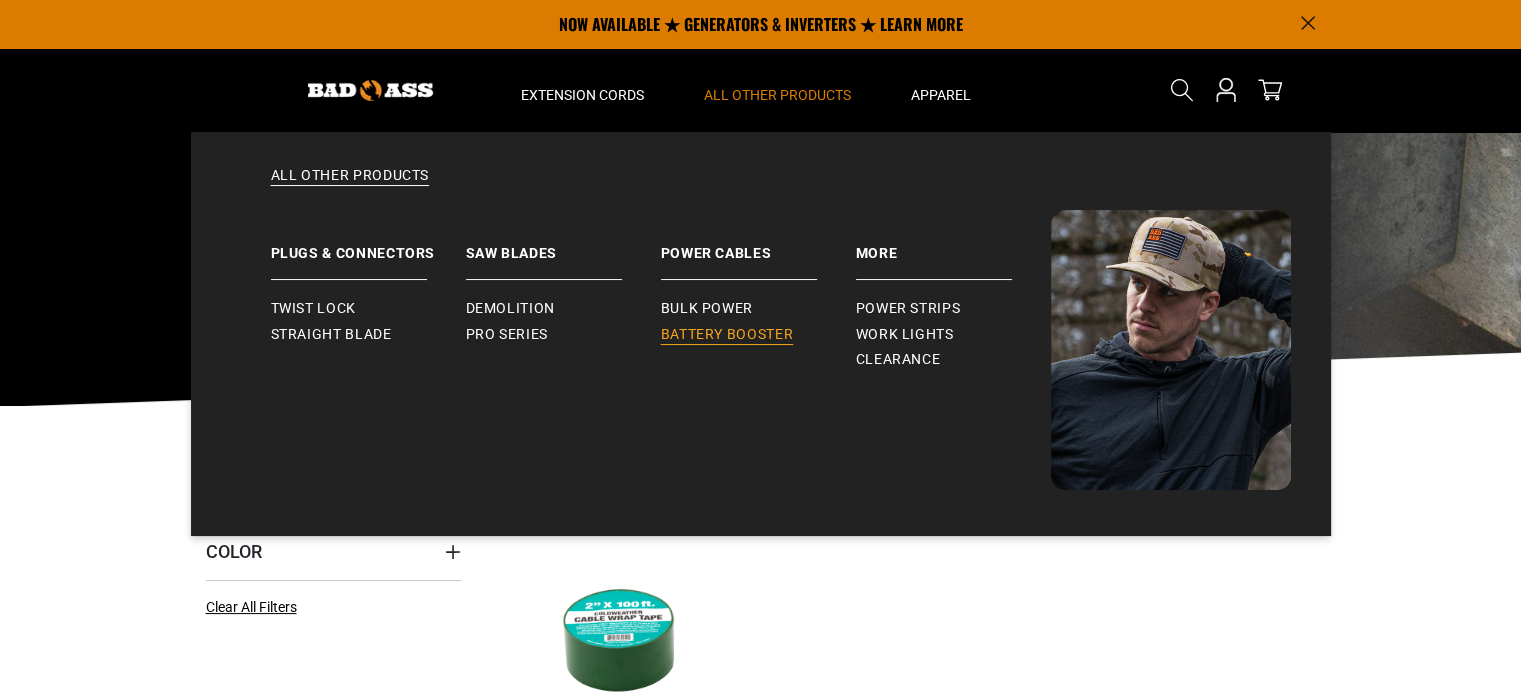 click on "Battery Booster" at bounding box center (727, 335) 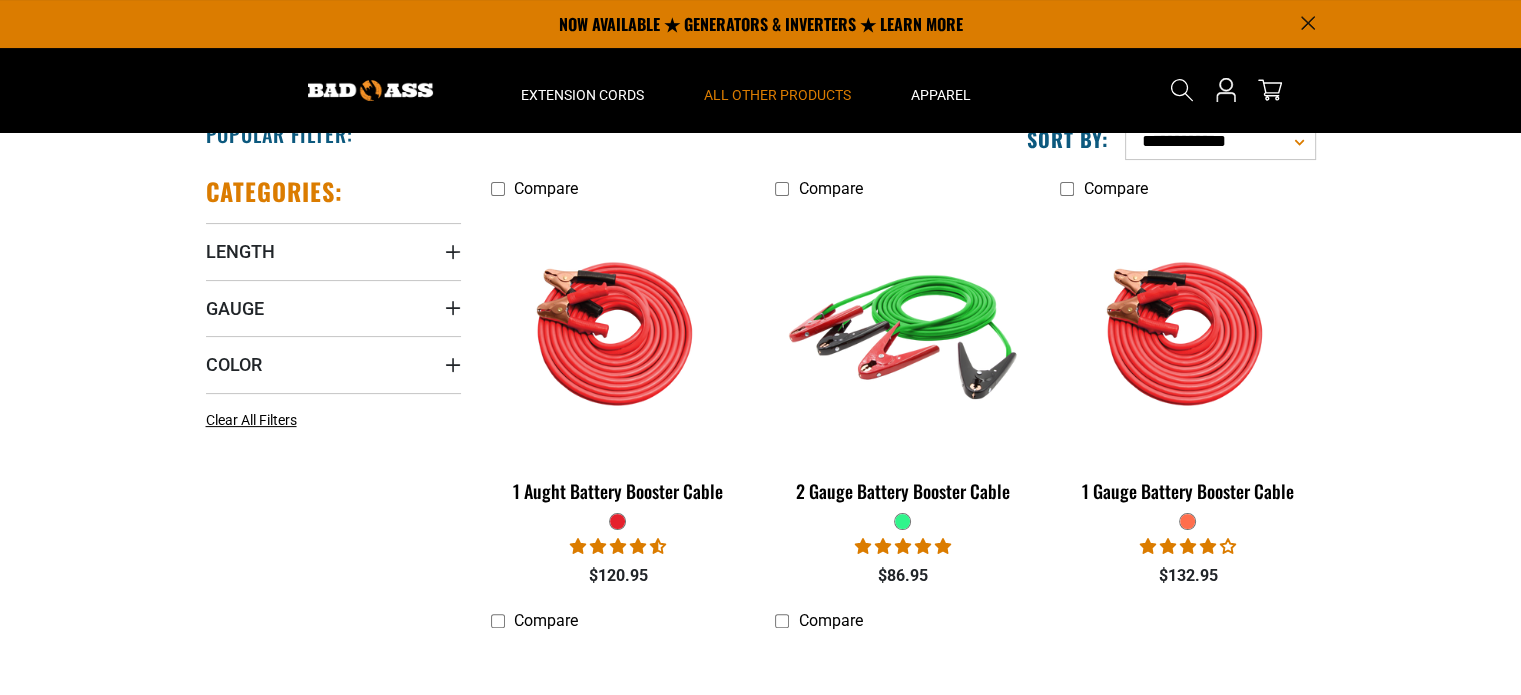 scroll, scrollTop: 100, scrollLeft: 0, axis: vertical 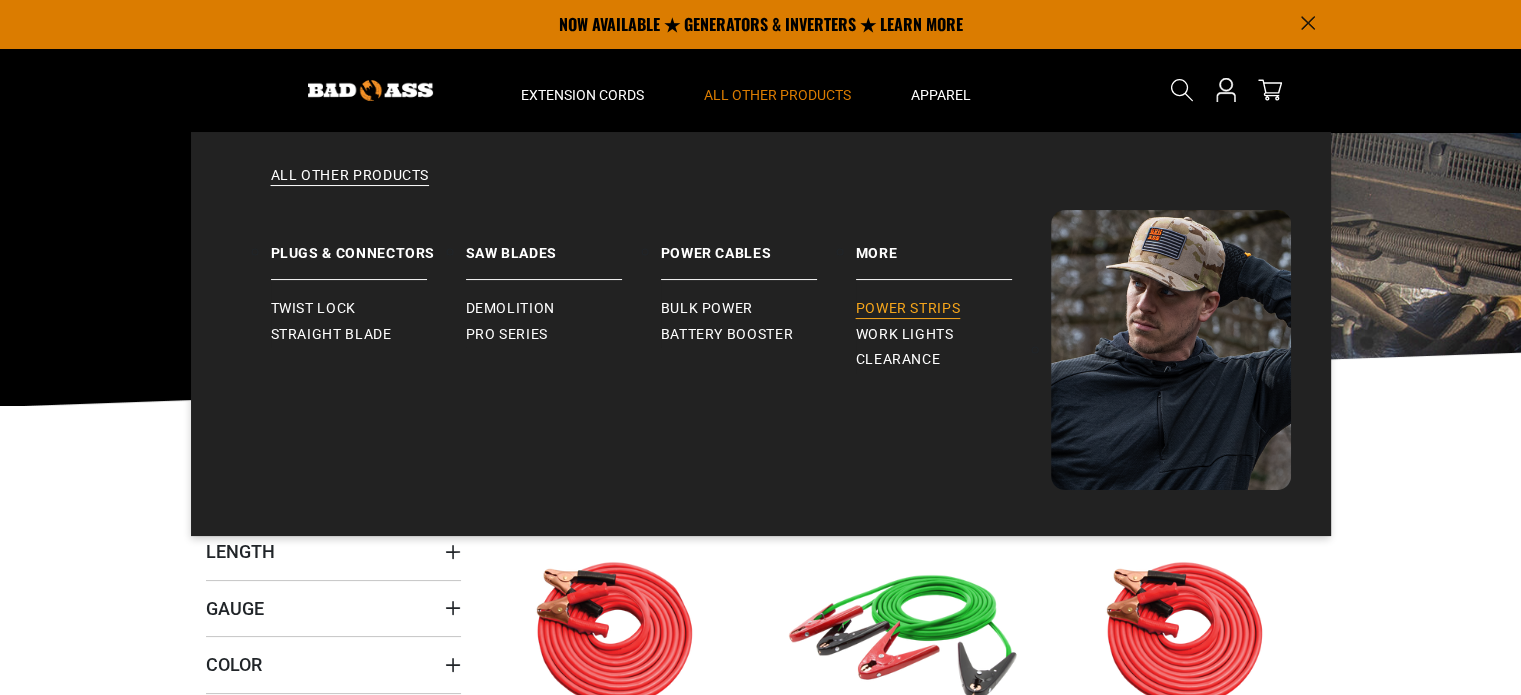 click on "Power Strips" at bounding box center [908, 309] 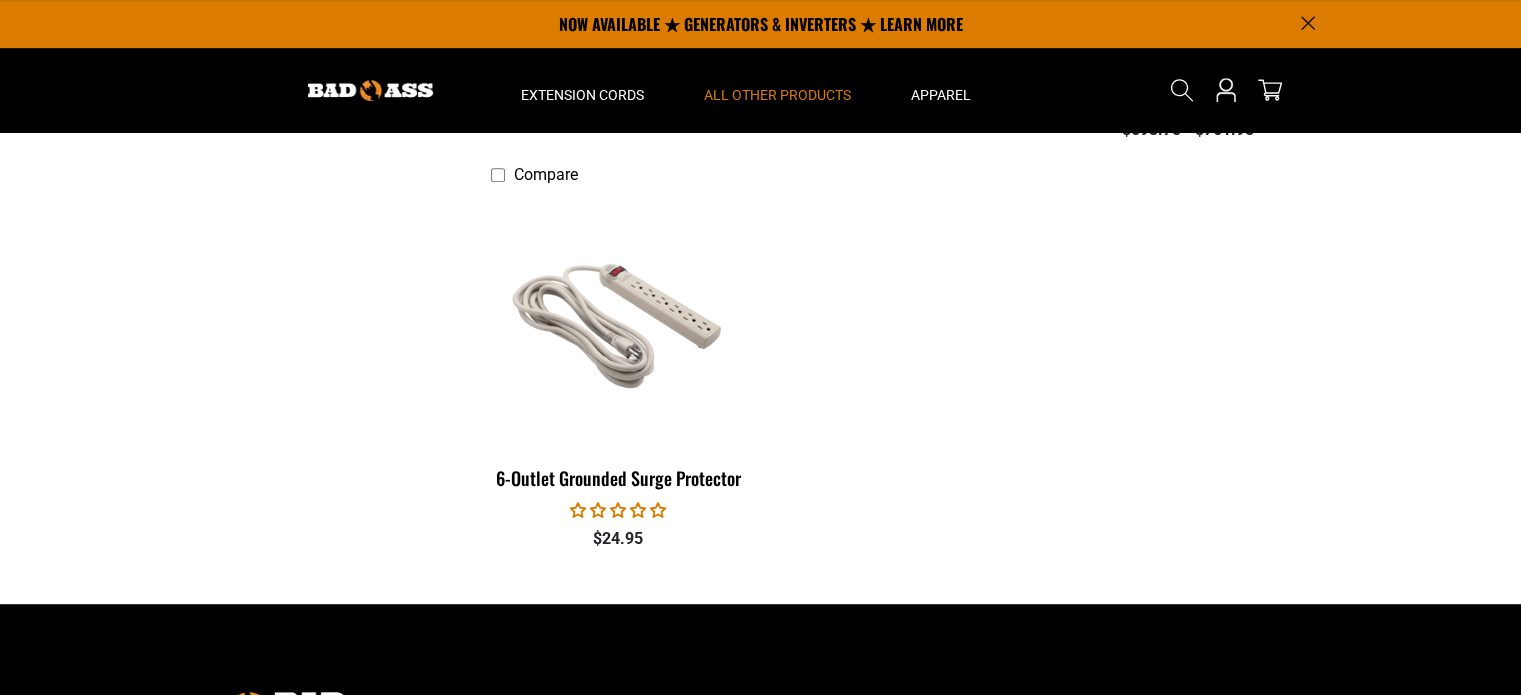 scroll, scrollTop: 300, scrollLeft: 0, axis: vertical 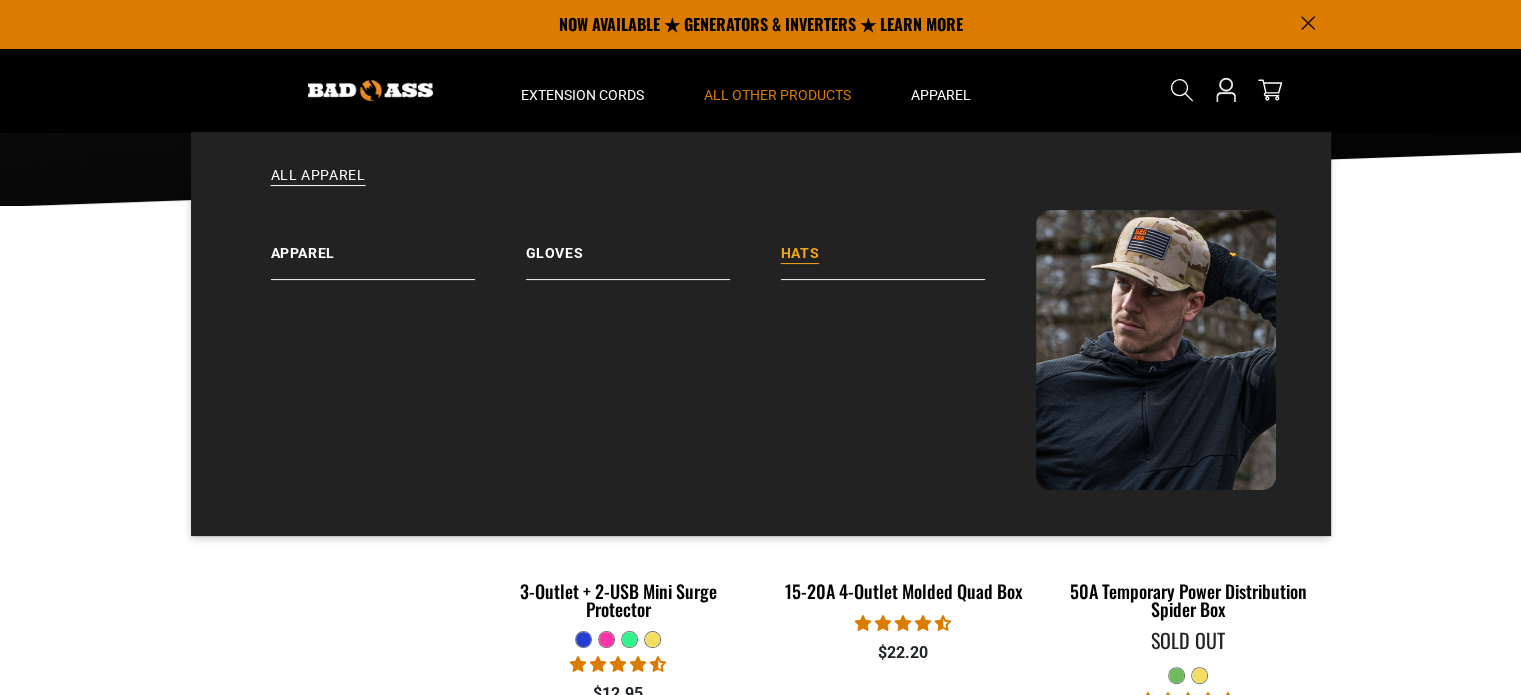 click on "Hats" at bounding box center [908, 245] 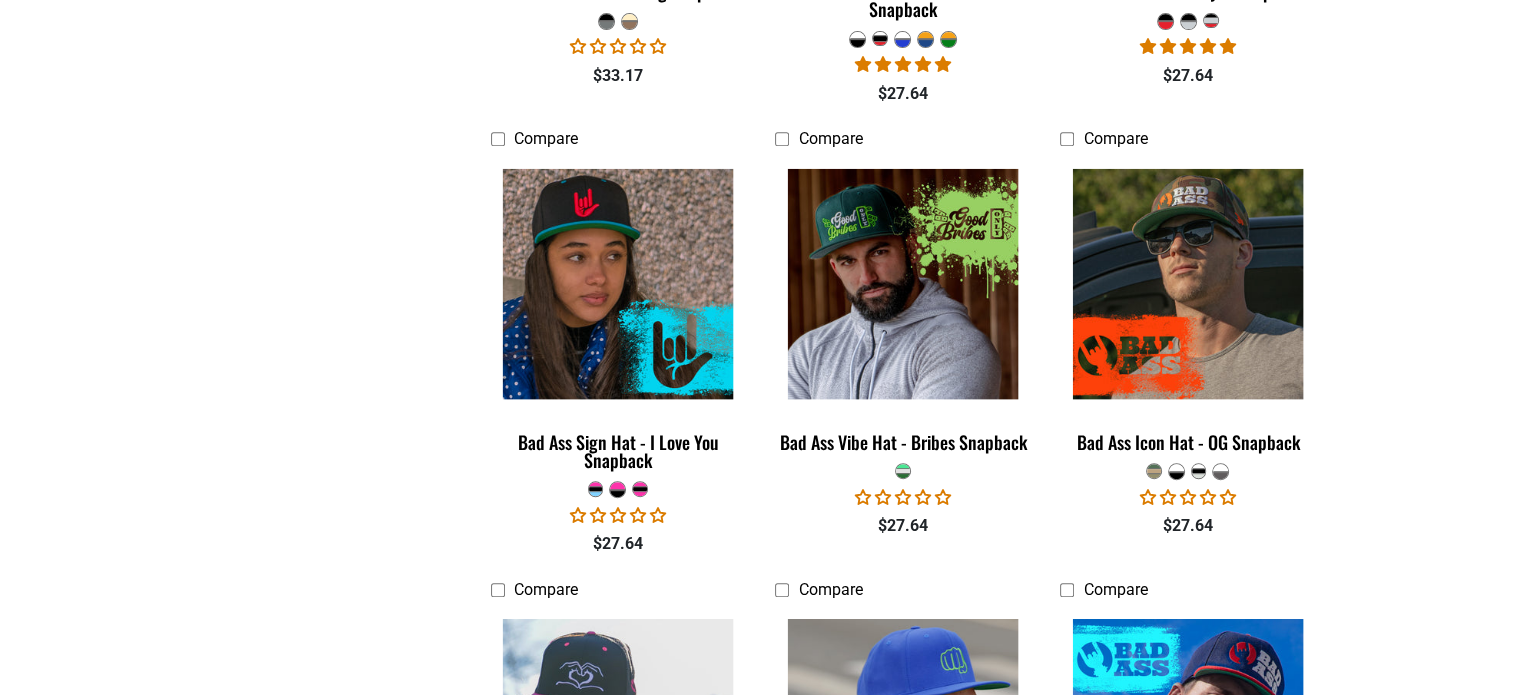 scroll, scrollTop: 0, scrollLeft: 0, axis: both 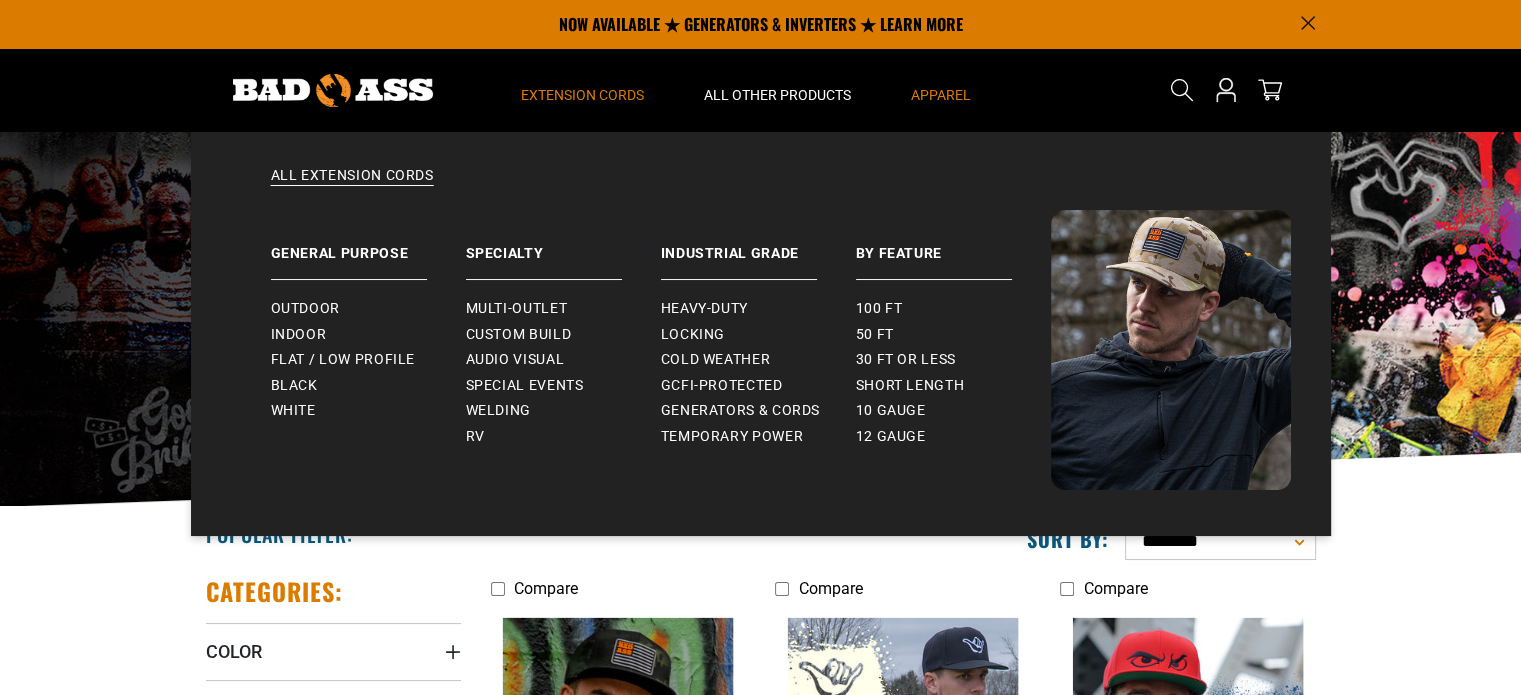 click on "Extension Cords" at bounding box center [582, 95] 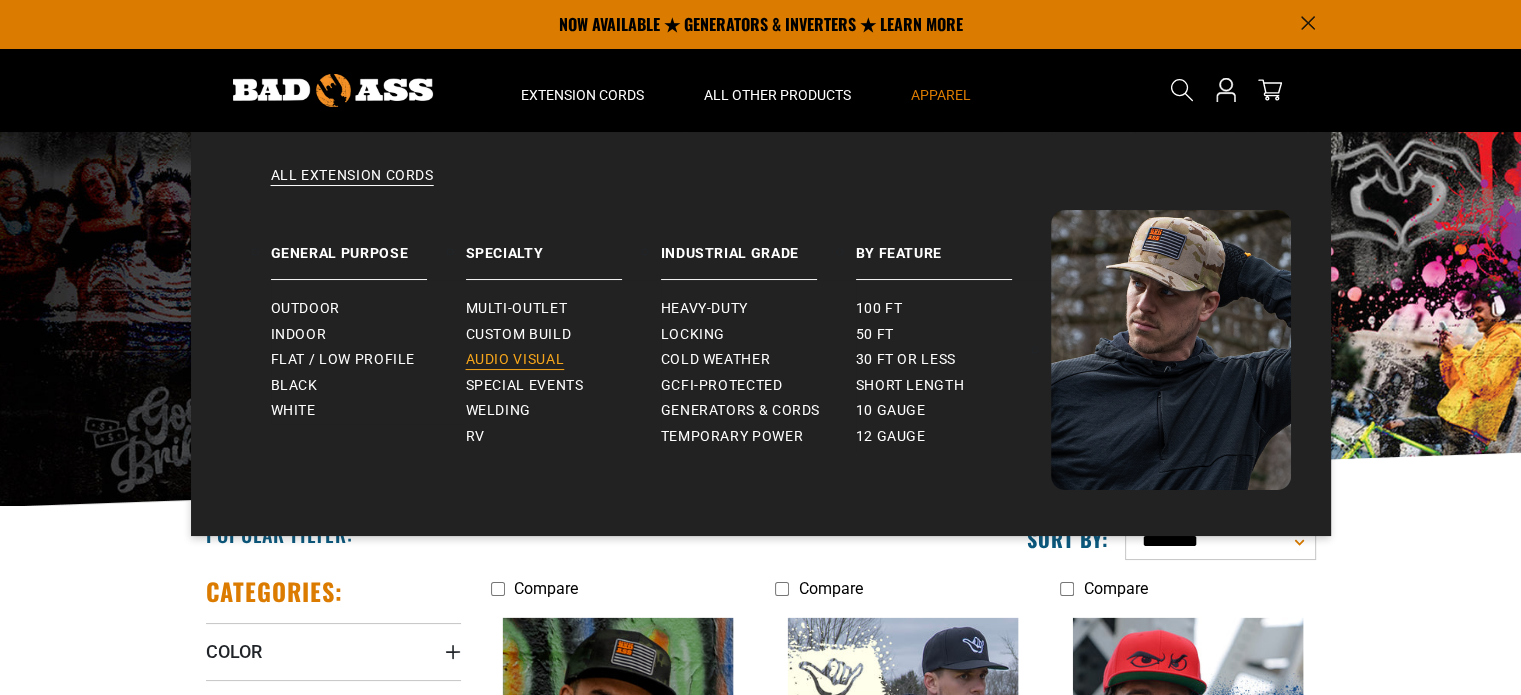click on "Audio Visual" at bounding box center [515, 360] 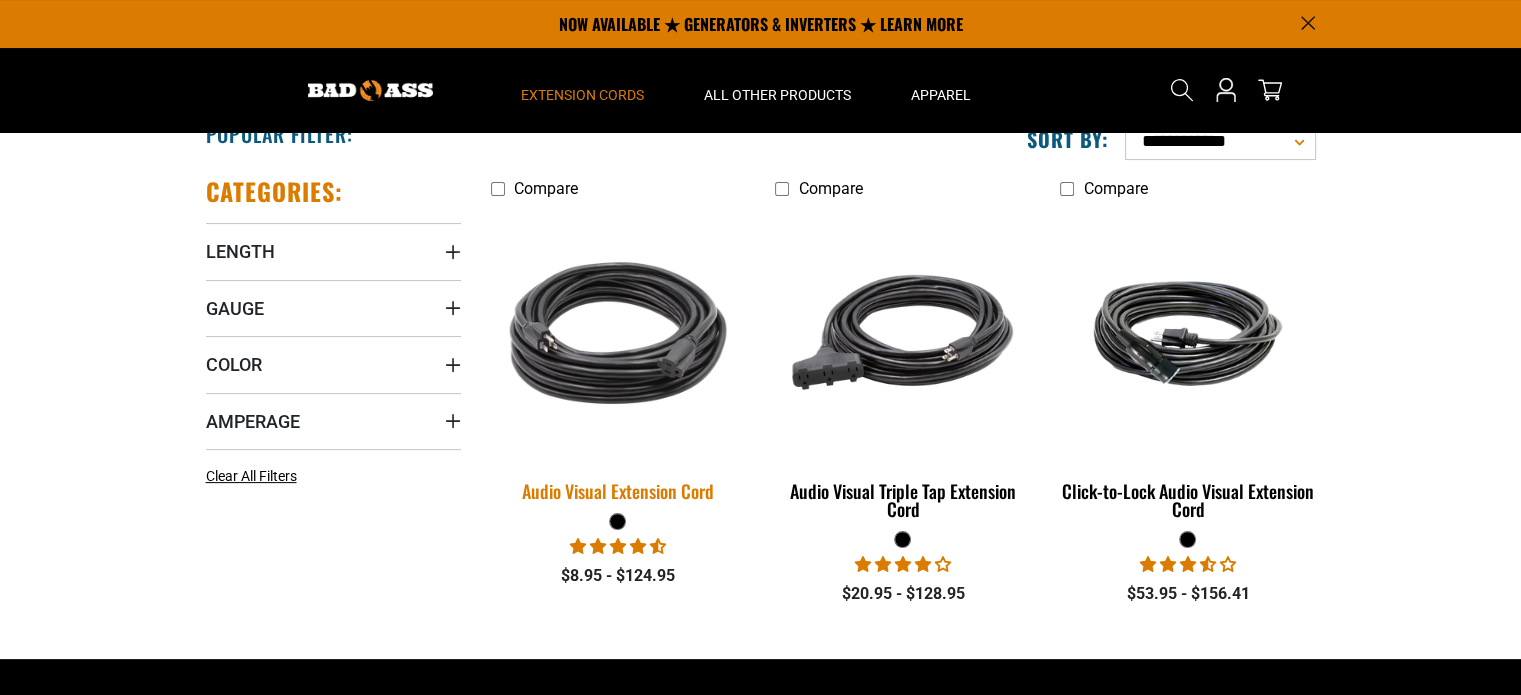 scroll, scrollTop: 0, scrollLeft: 0, axis: both 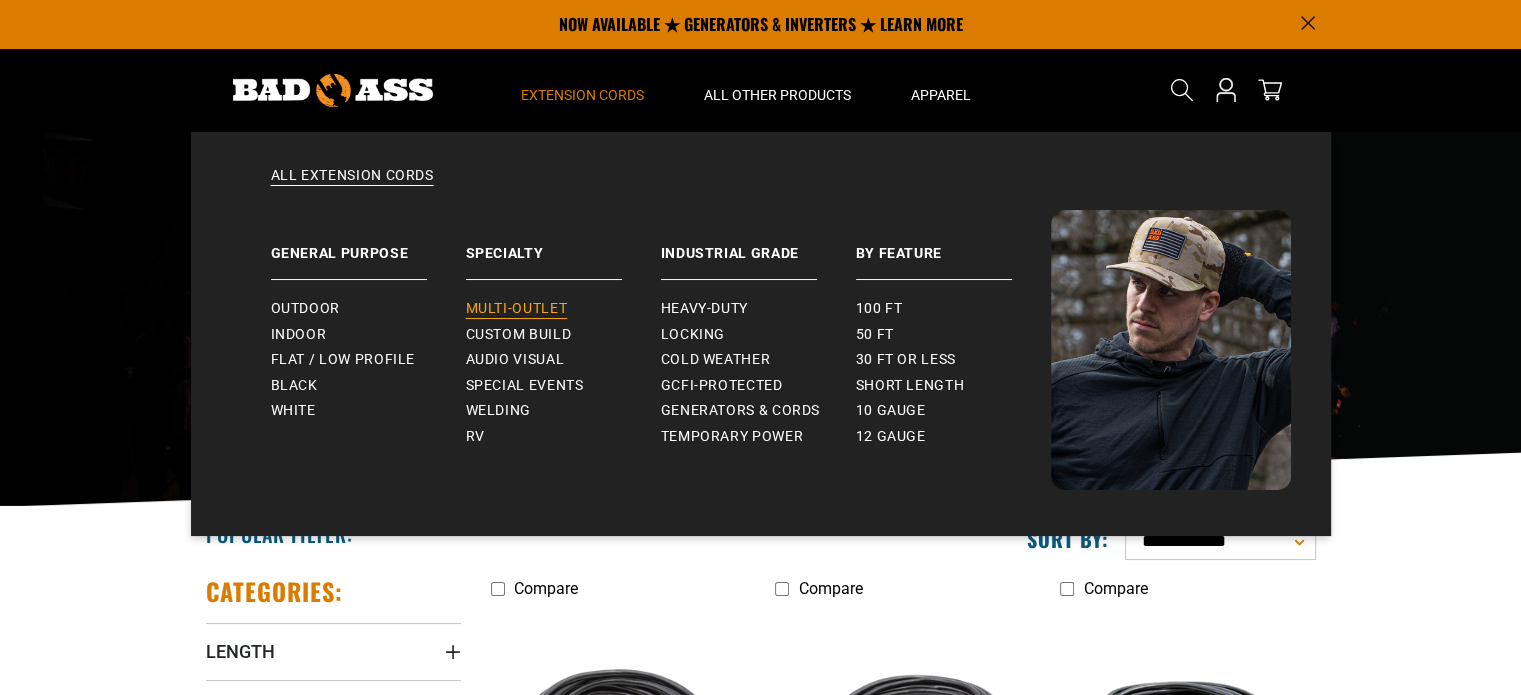 click on "Multi-Outlet" at bounding box center (517, 309) 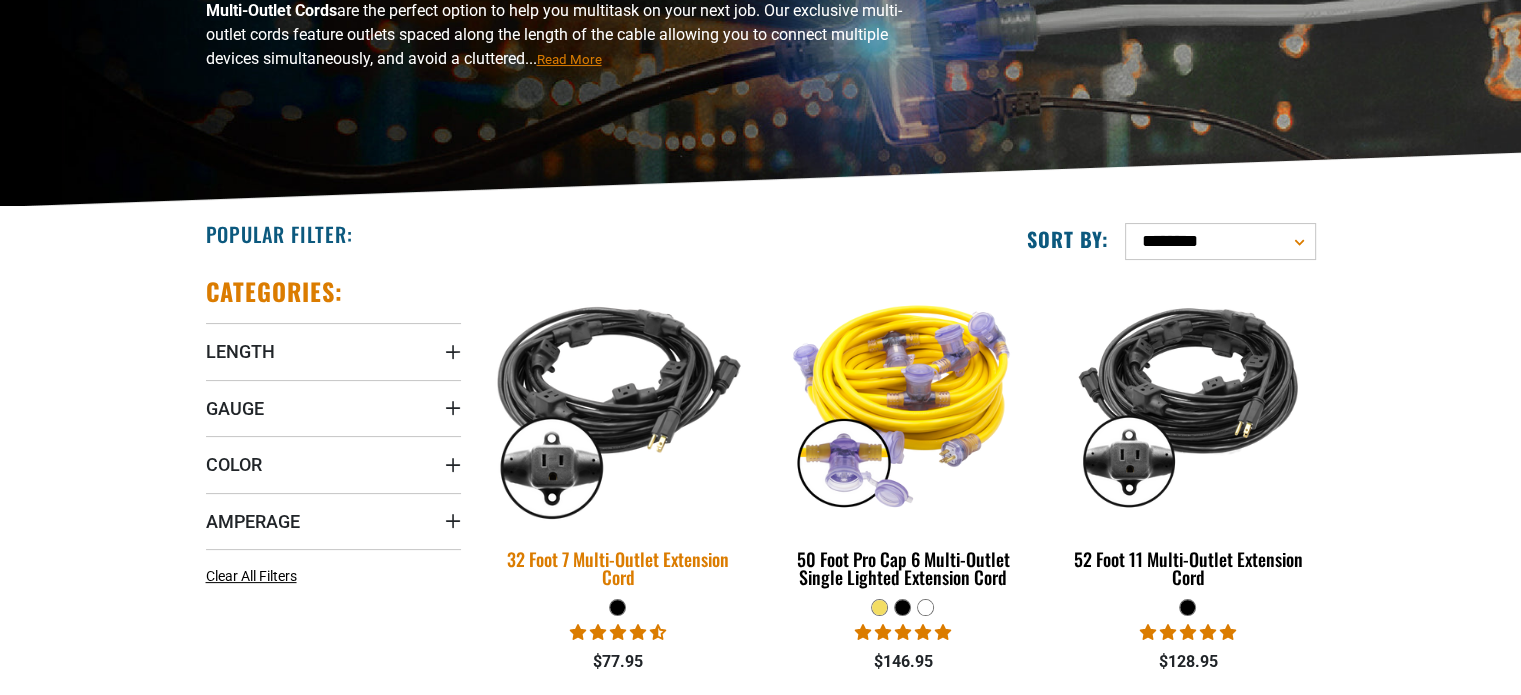 scroll, scrollTop: 300, scrollLeft: 0, axis: vertical 